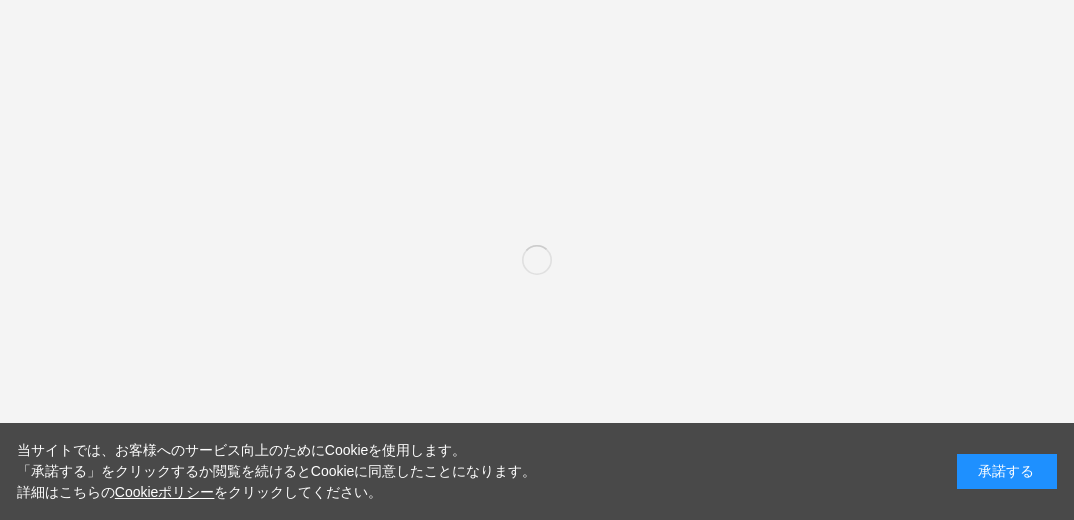scroll, scrollTop: 0, scrollLeft: 0, axis: both 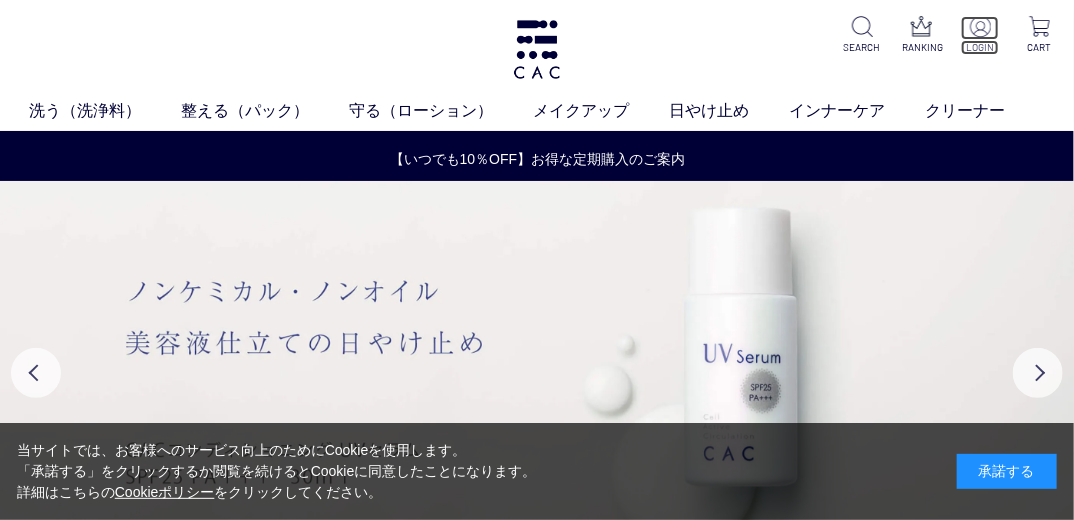 click on "LOGIN" at bounding box center (980, 47) 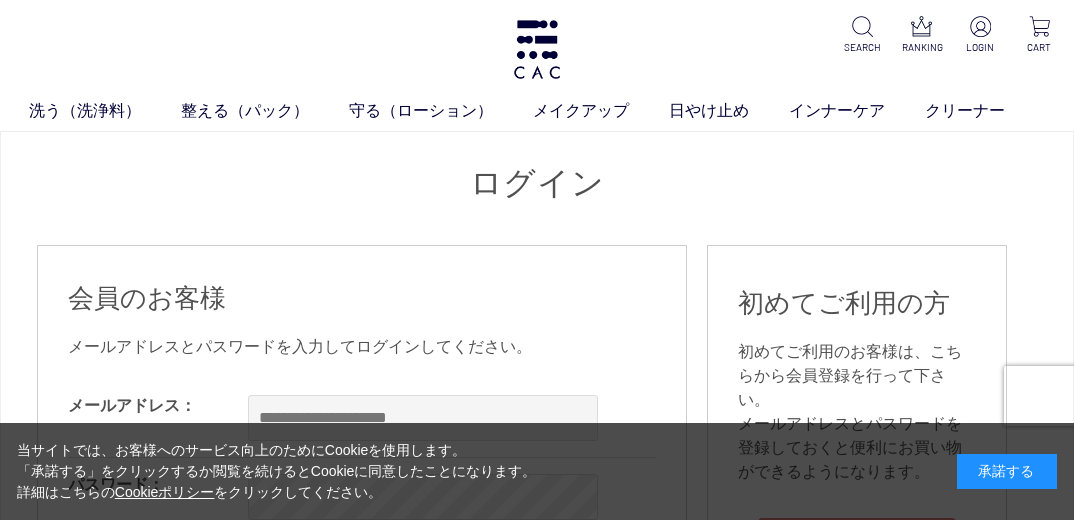 scroll, scrollTop: 0, scrollLeft: 0, axis: both 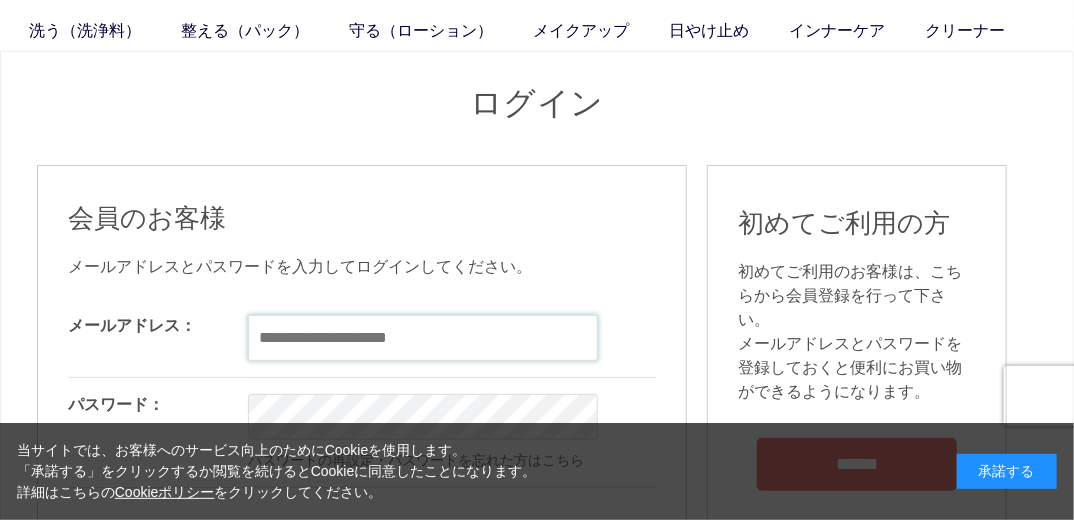 click at bounding box center (423, 338) 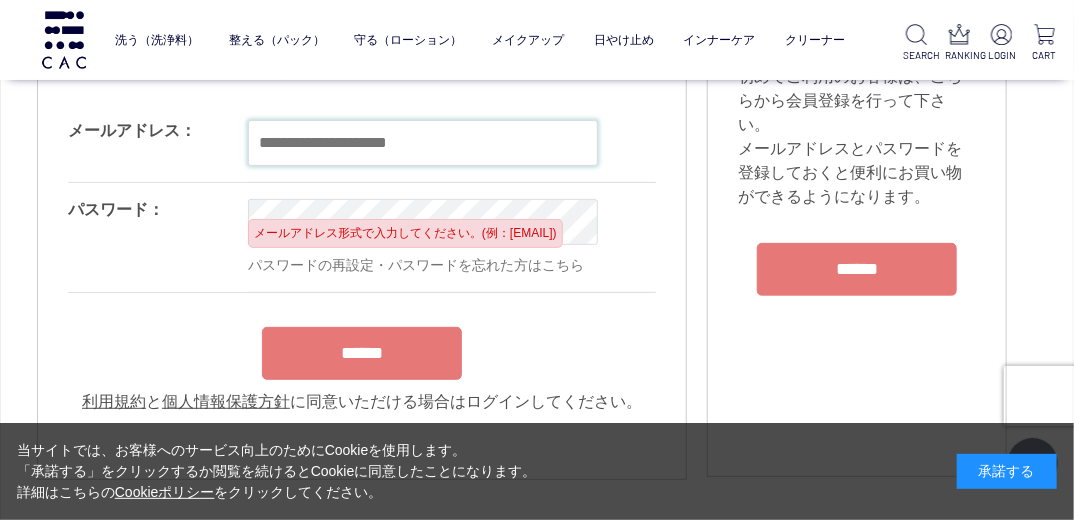 scroll, scrollTop: 160, scrollLeft: 0, axis: vertical 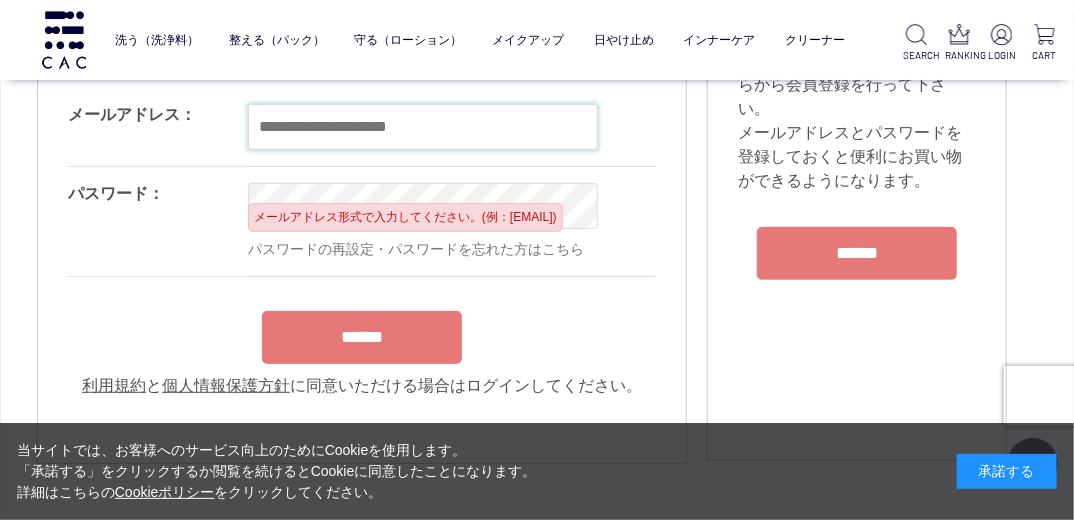 click at bounding box center (423, 127) 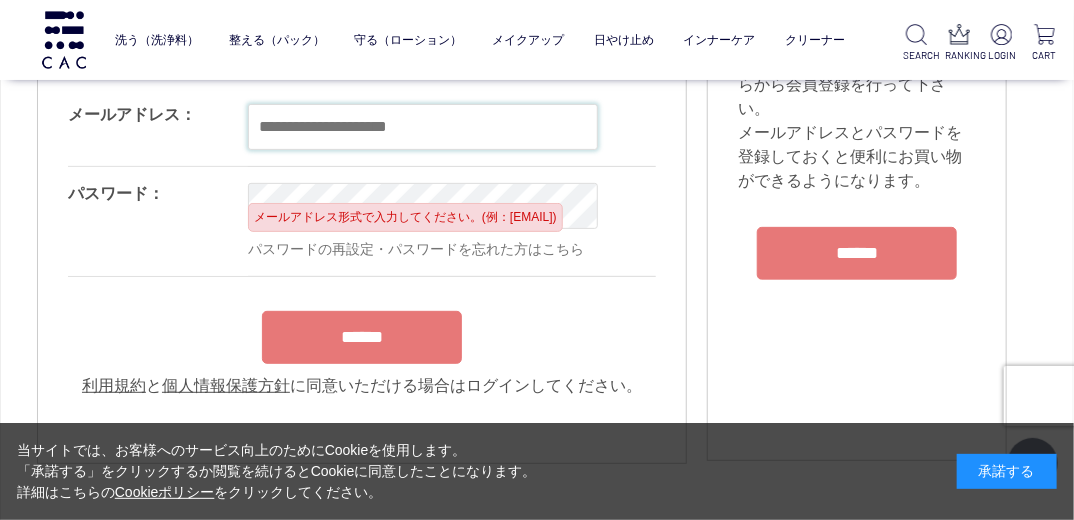 type on "**********" 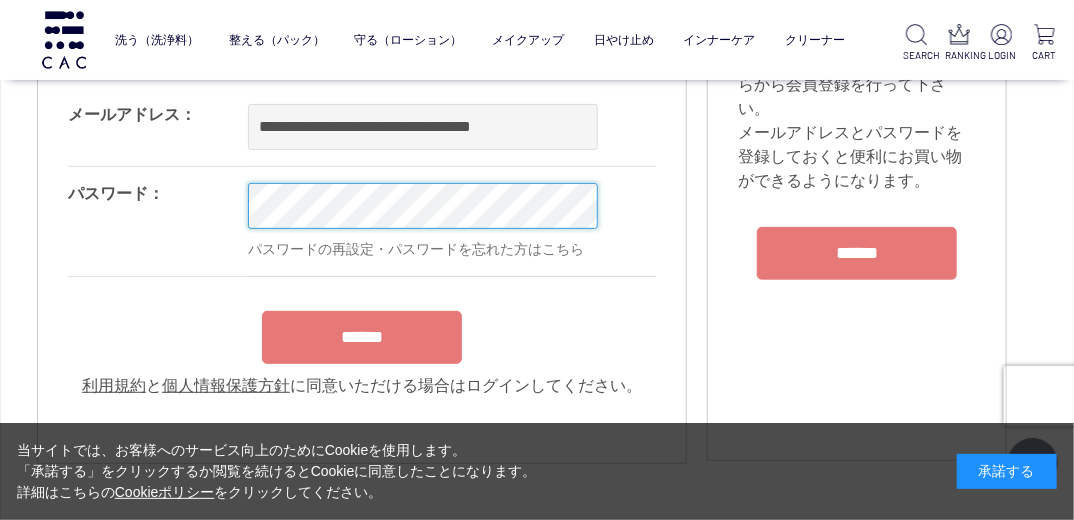 click on "洗う（洗浄料）
液体洗浄料
パウダー洗浄料
泡洗顔料
グッズ
整える（パック）
フェイスパック
ヘアパック
守る（ローション）
保湿化粧水
柔軟化粧水
美容液
ジェル
メイクアップ
ベース
アイ
フェイスカラー
リップ
日やけ止め
インナーケア
クリーナー
SEARCH
RANKING
LOGIN
CART
ログイン
会員のお客様" at bounding box center (537, 1551) 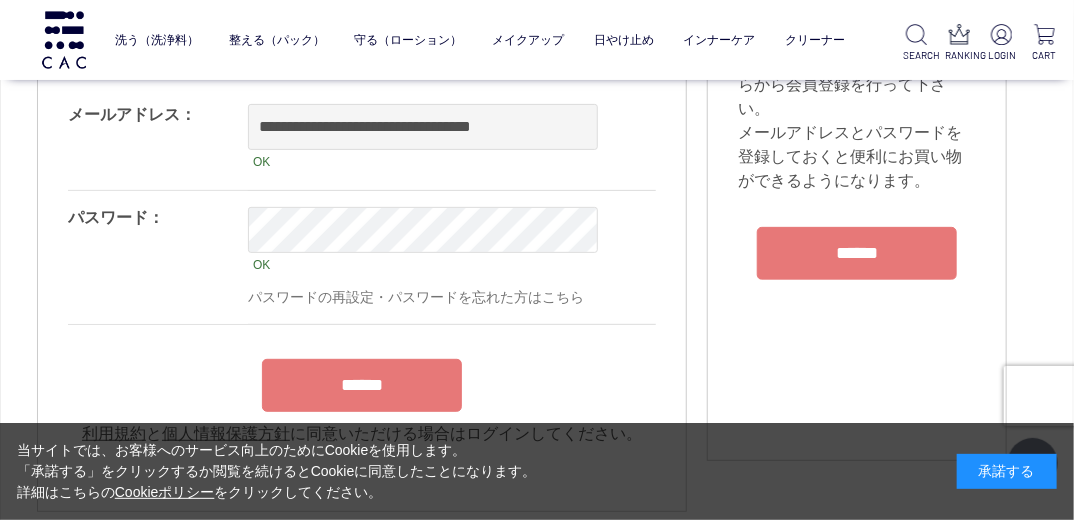 click on "******" at bounding box center (362, 380) 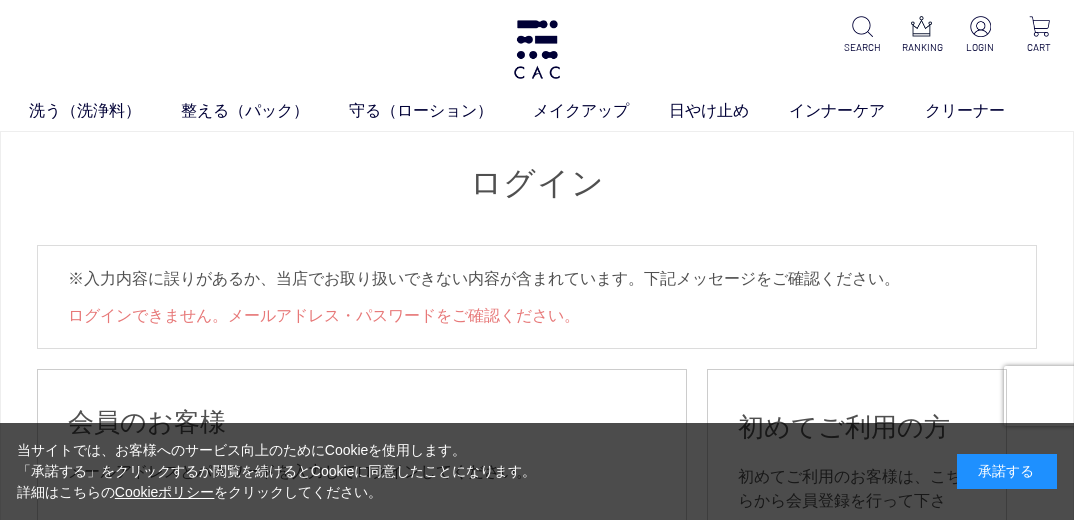 scroll, scrollTop: 0, scrollLeft: 0, axis: both 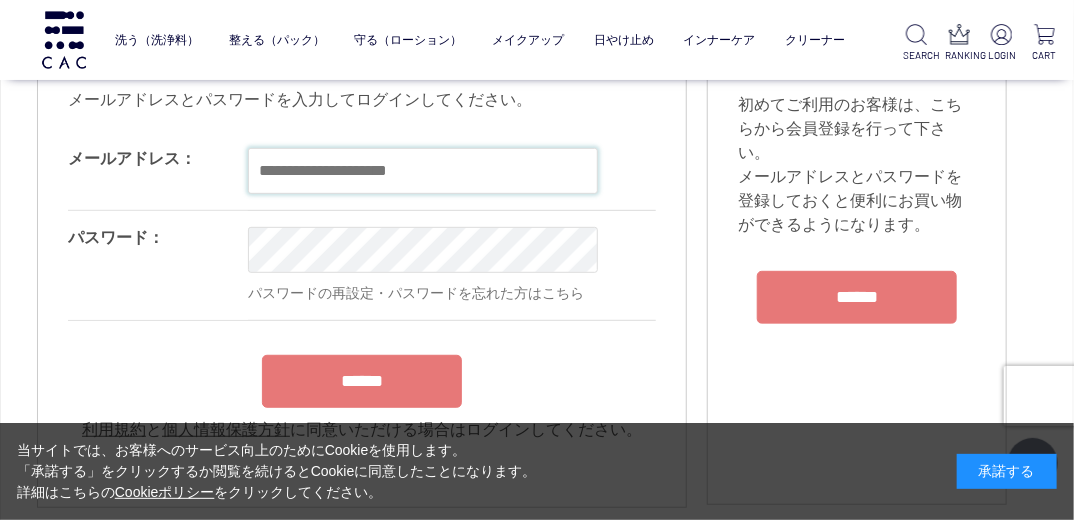 click at bounding box center (423, 171) 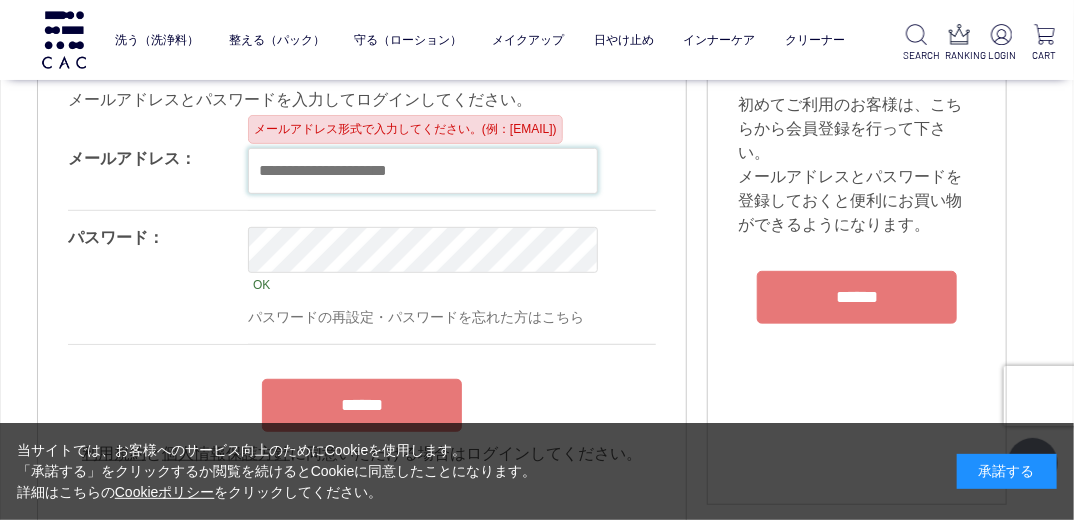 click at bounding box center (423, 171) 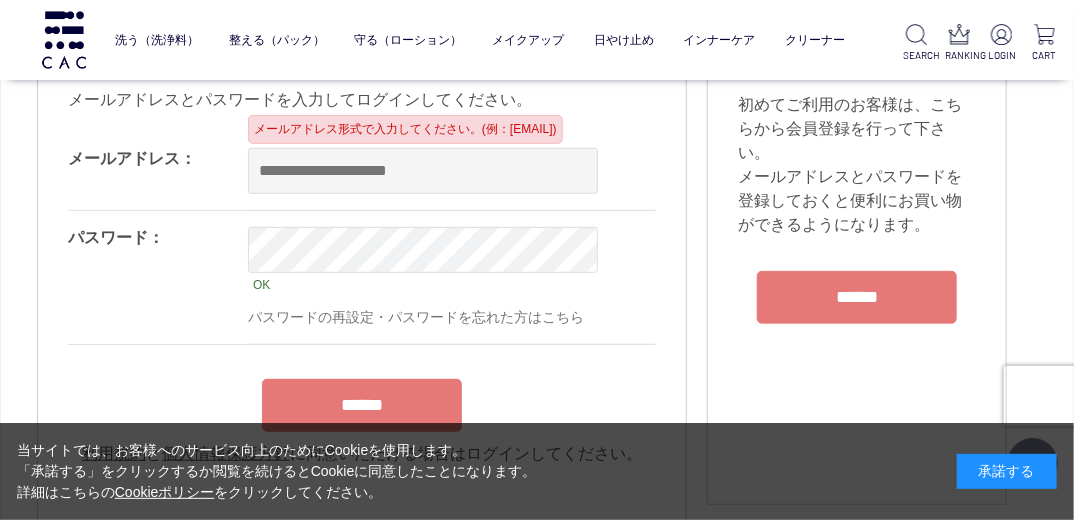 click on "パスワード：" at bounding box center (158, 277) 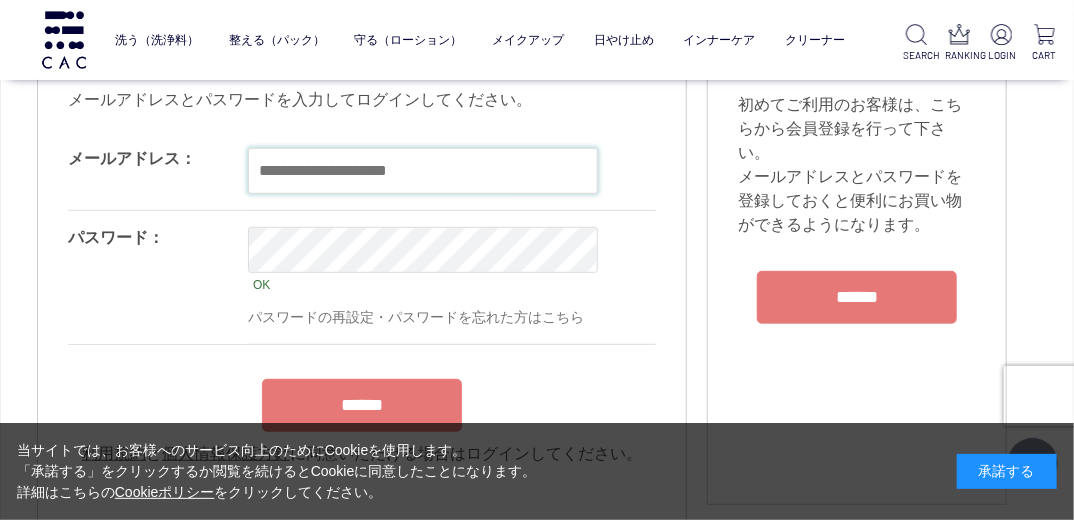 click at bounding box center [423, 171] 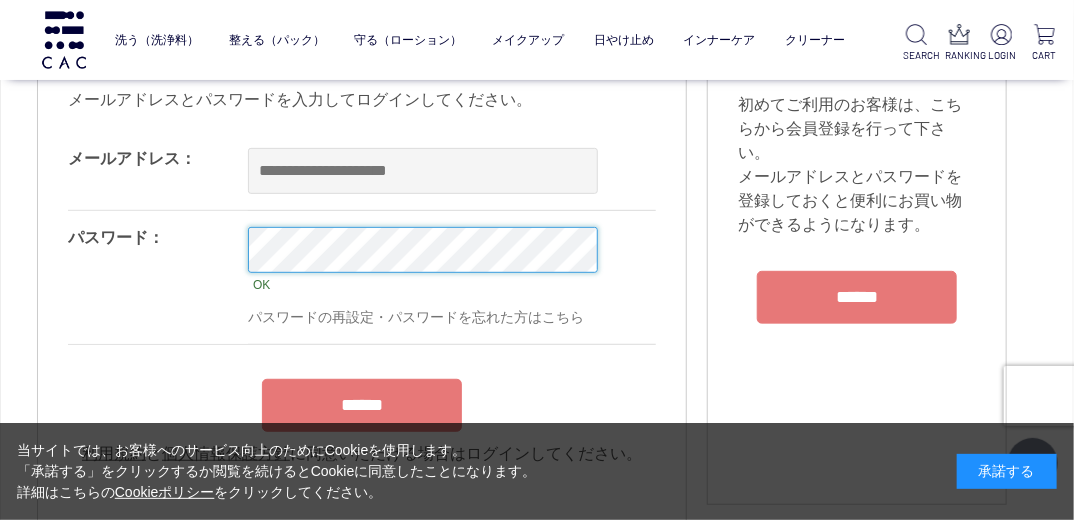 click on "パスワード：
OK
パスワードの再設定・パスワードを忘れた方はこちら" at bounding box center (418, 277) 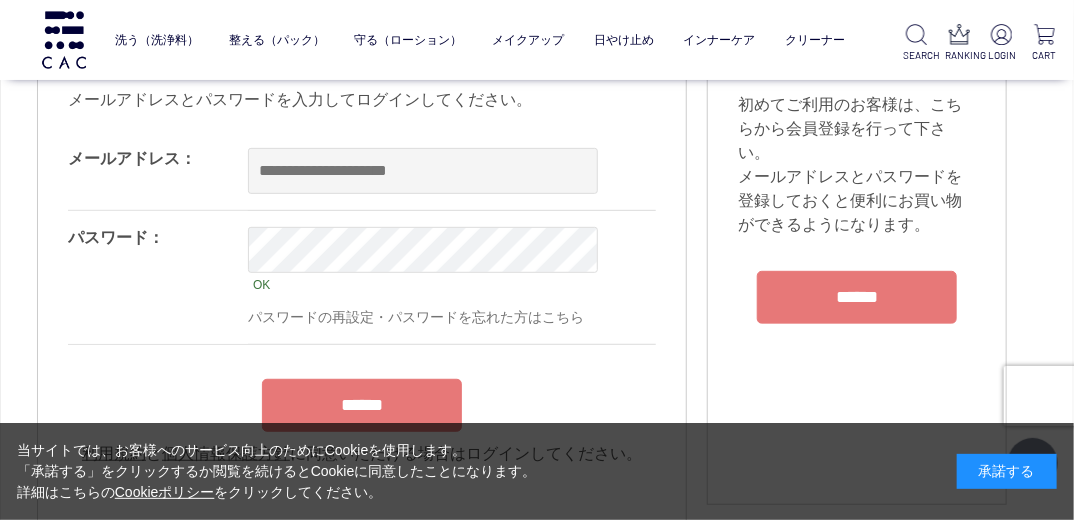 click on "パスワード：" at bounding box center [158, 277] 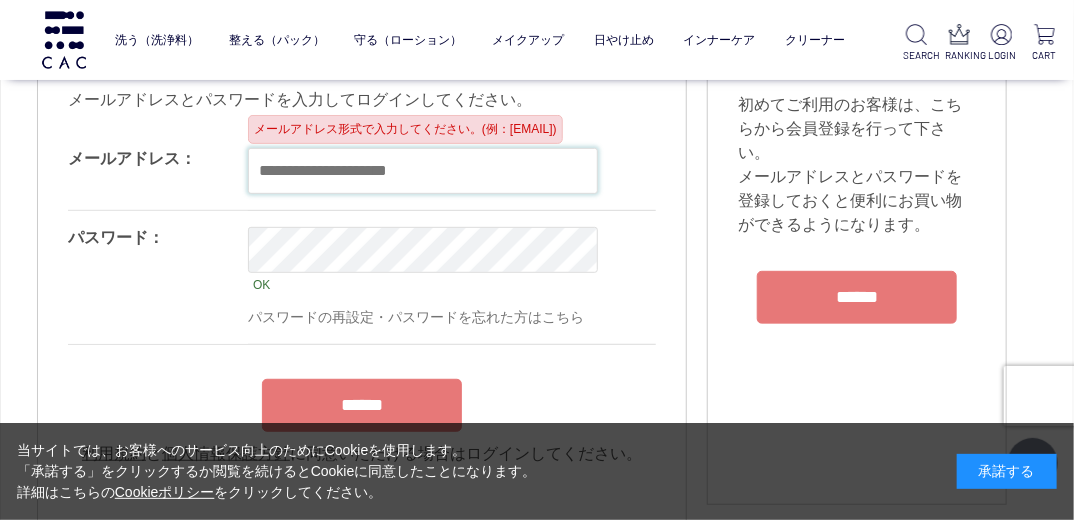 click at bounding box center (423, 171) 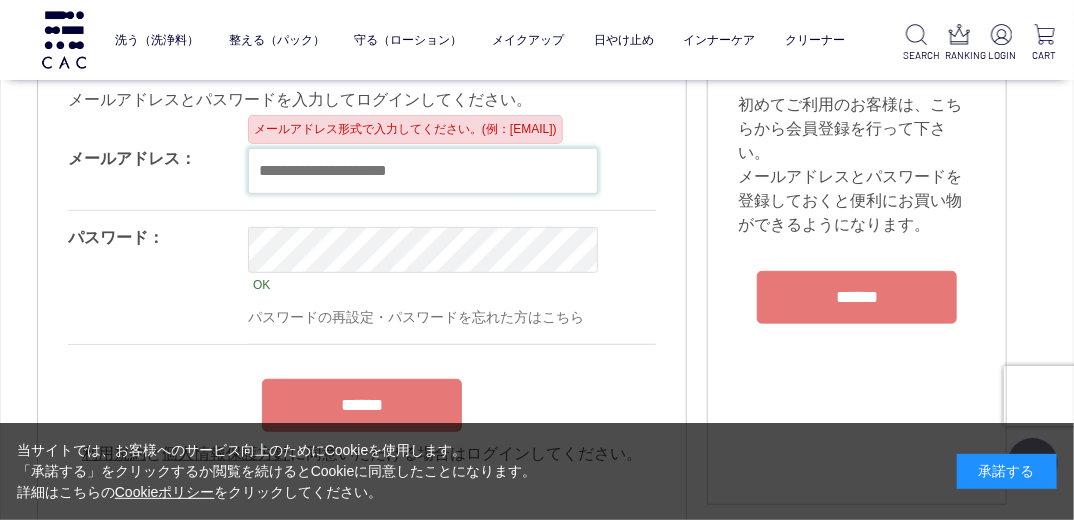 paste on "**********" 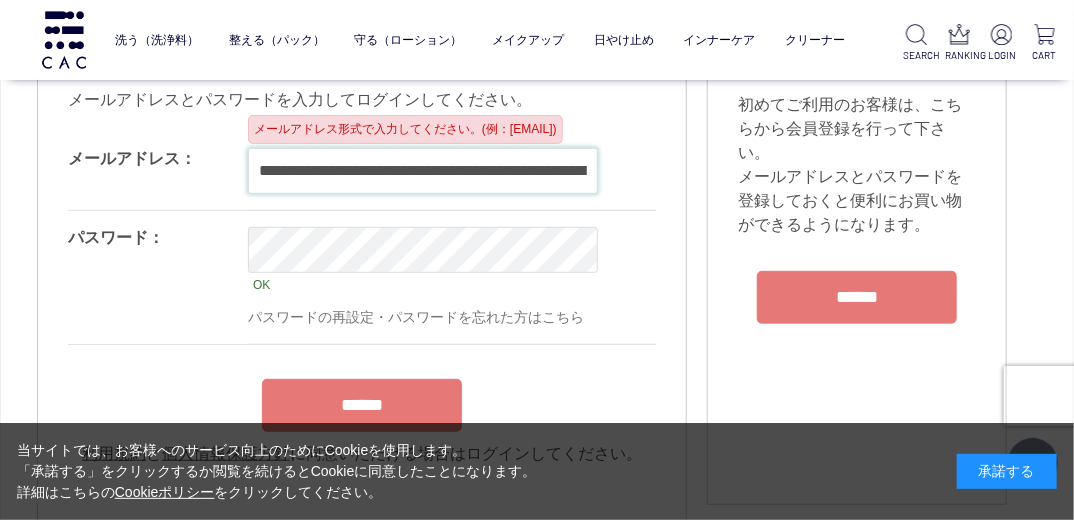 scroll, scrollTop: 0, scrollLeft: 256, axis: horizontal 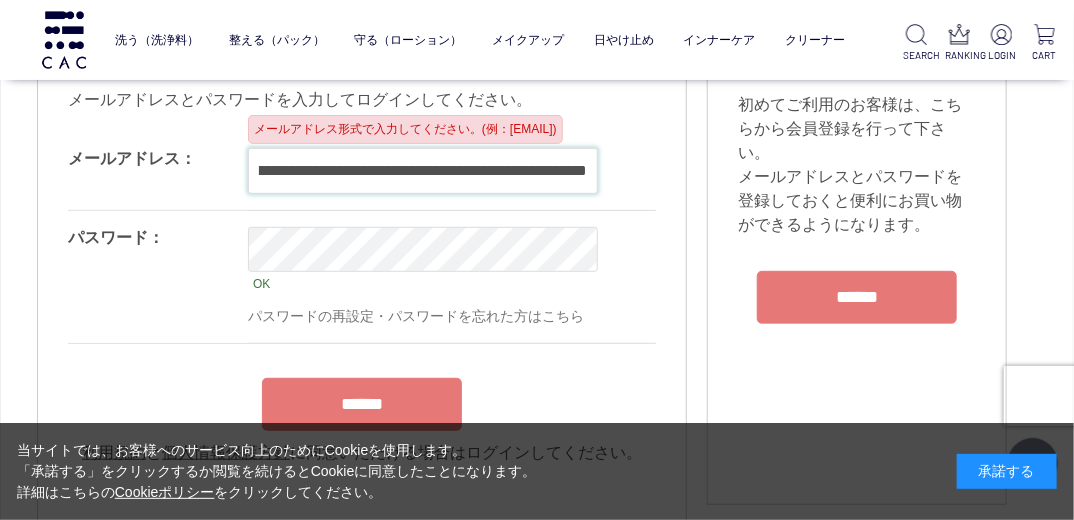 click on "**********" at bounding box center [423, 171] 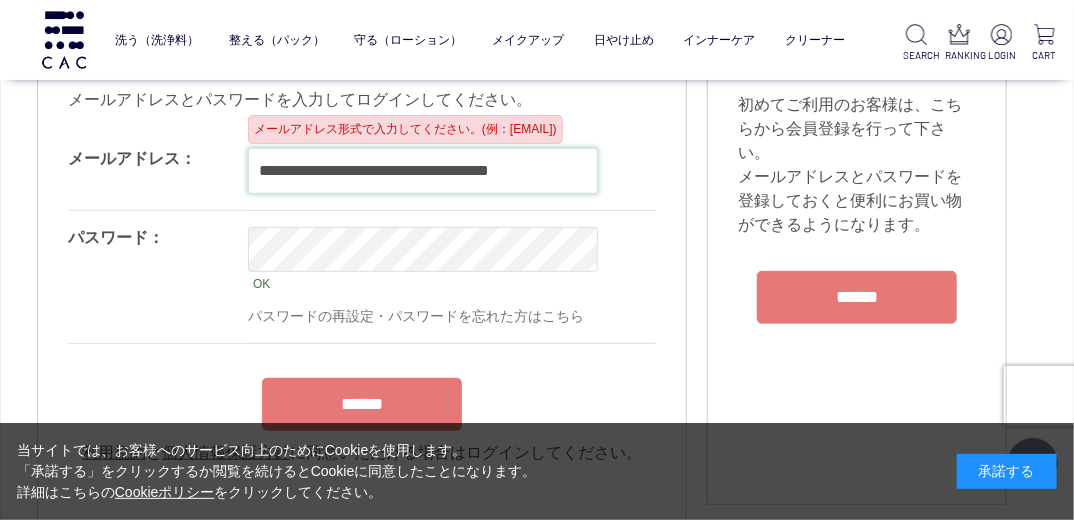 scroll, scrollTop: 0, scrollLeft: 0, axis: both 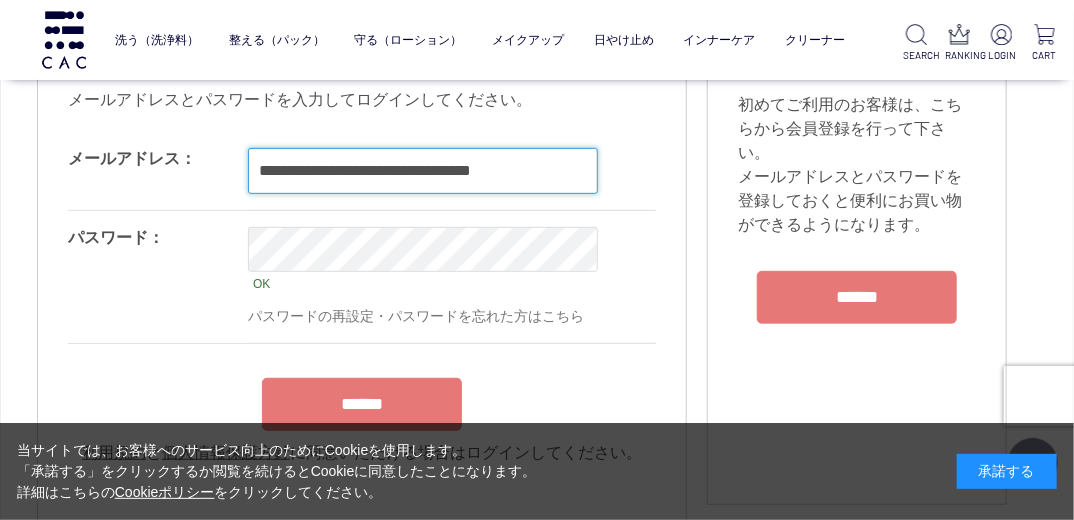 type on "**********" 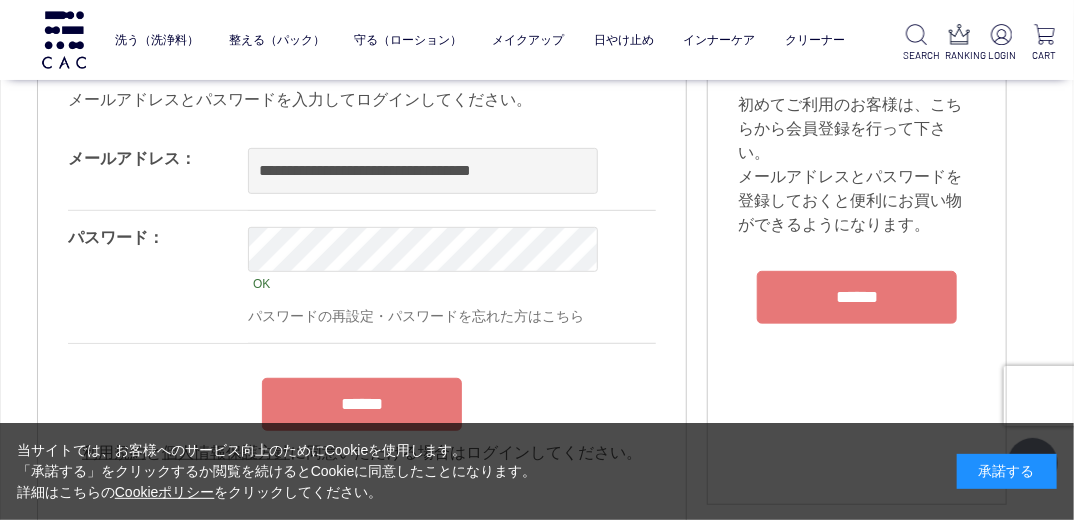 click on "**********" at bounding box center [362, 298] 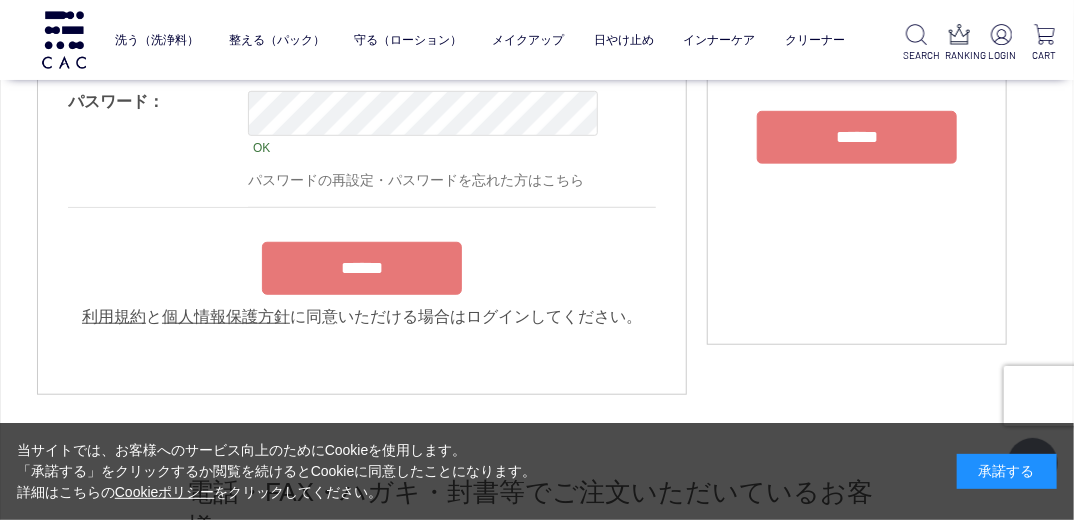 scroll, scrollTop: 560, scrollLeft: 0, axis: vertical 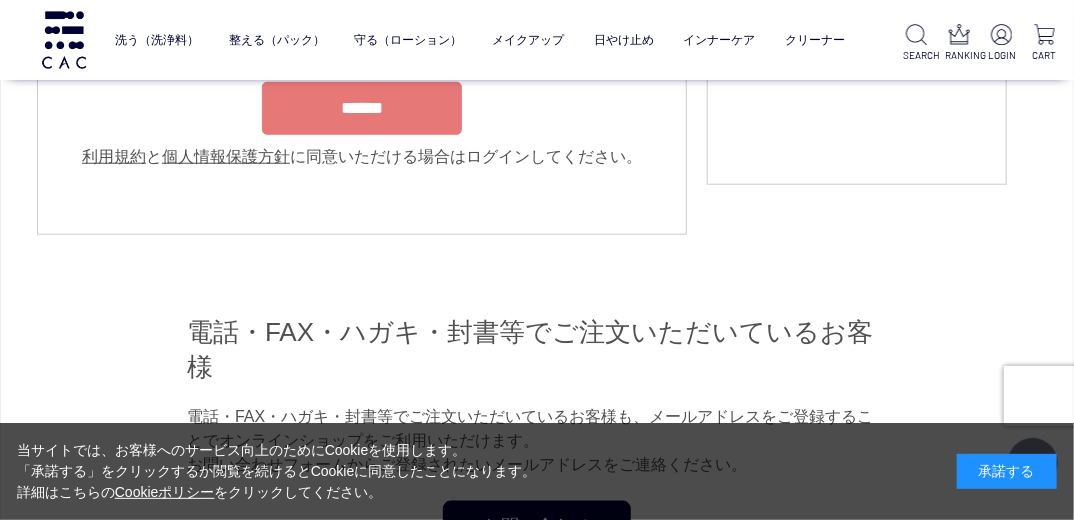 click on "******" at bounding box center [362, 108] 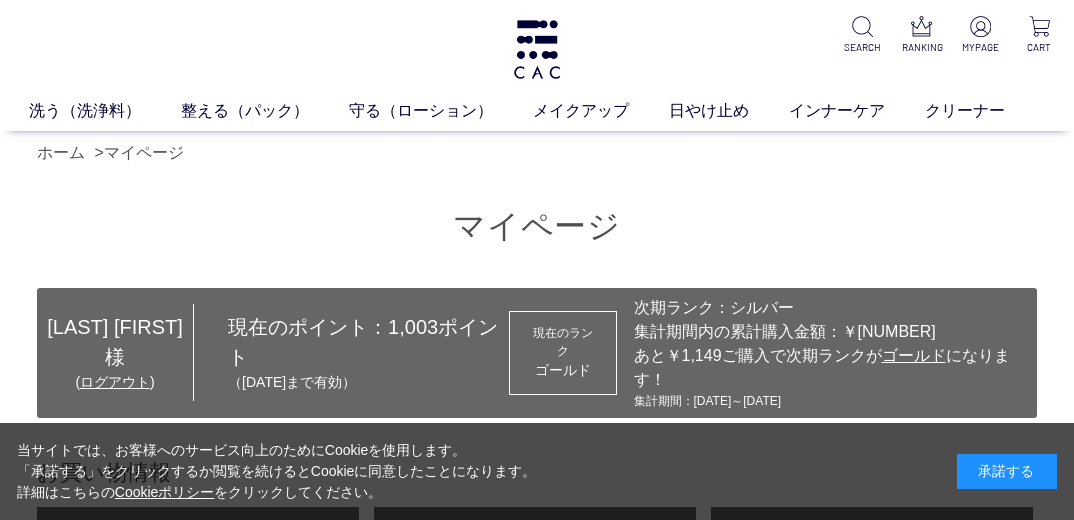 scroll, scrollTop: 0, scrollLeft: 0, axis: both 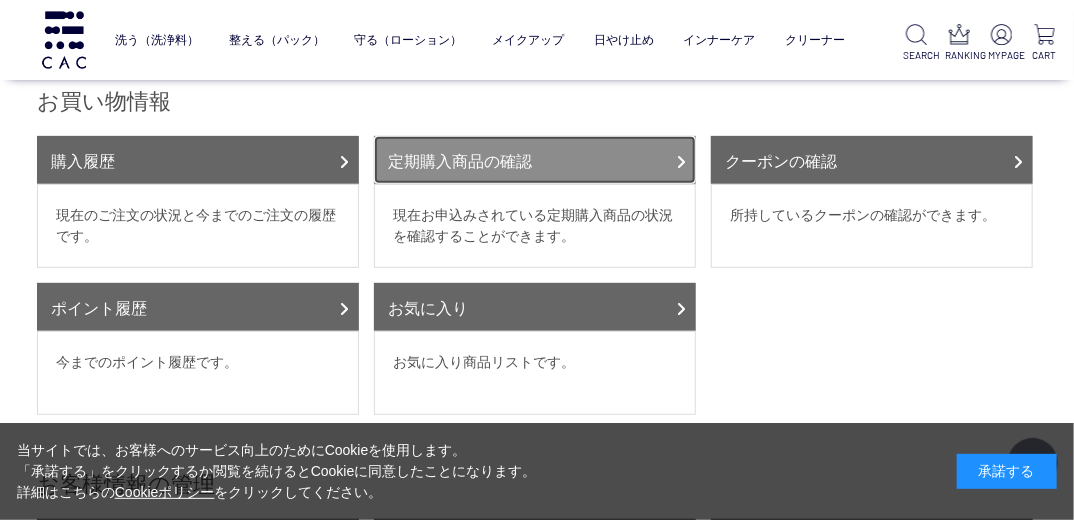 click on "定期購入商品の確認" at bounding box center (535, 160) 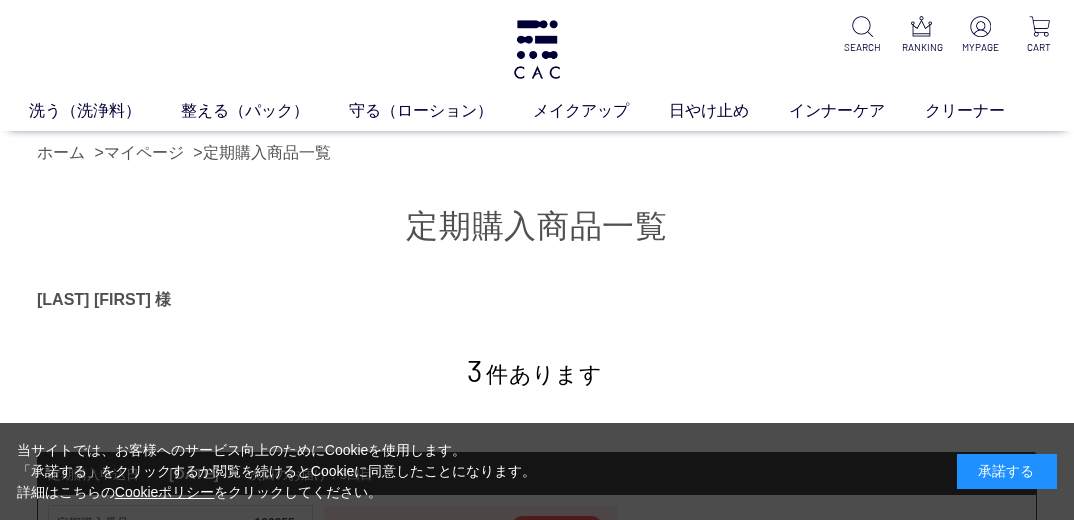 scroll, scrollTop: 0, scrollLeft: 0, axis: both 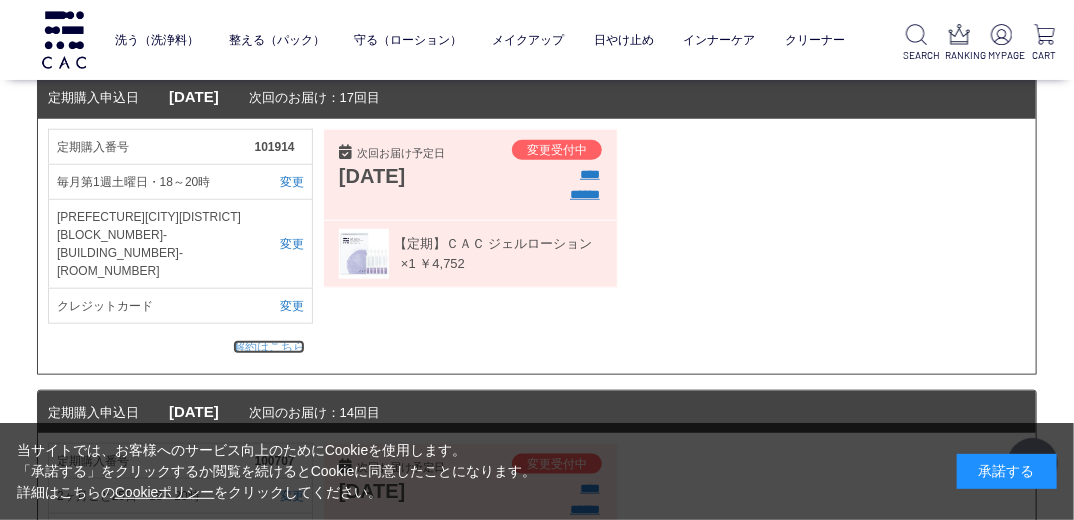 click on "解約はこちら" at bounding box center (269, 347) 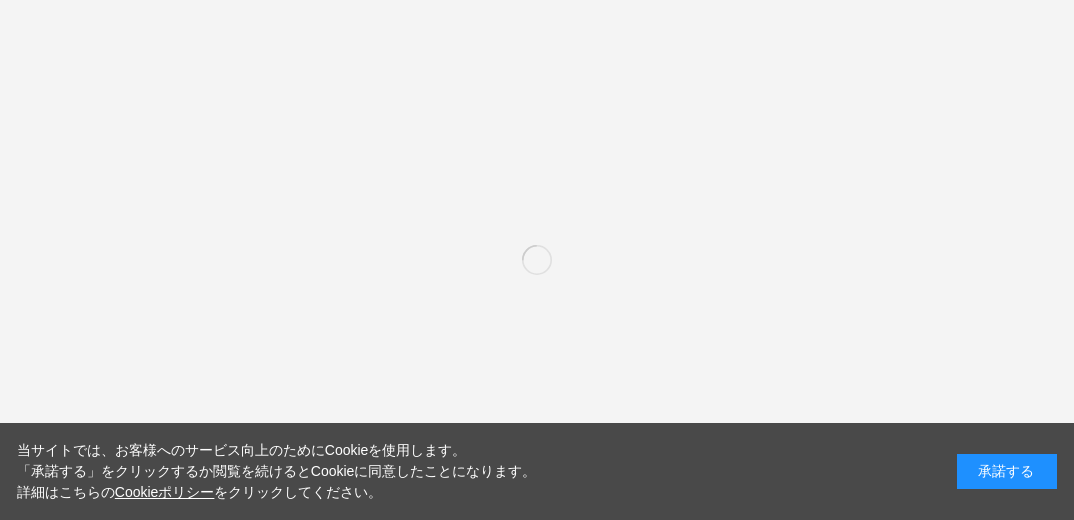 scroll, scrollTop: 0, scrollLeft: 0, axis: both 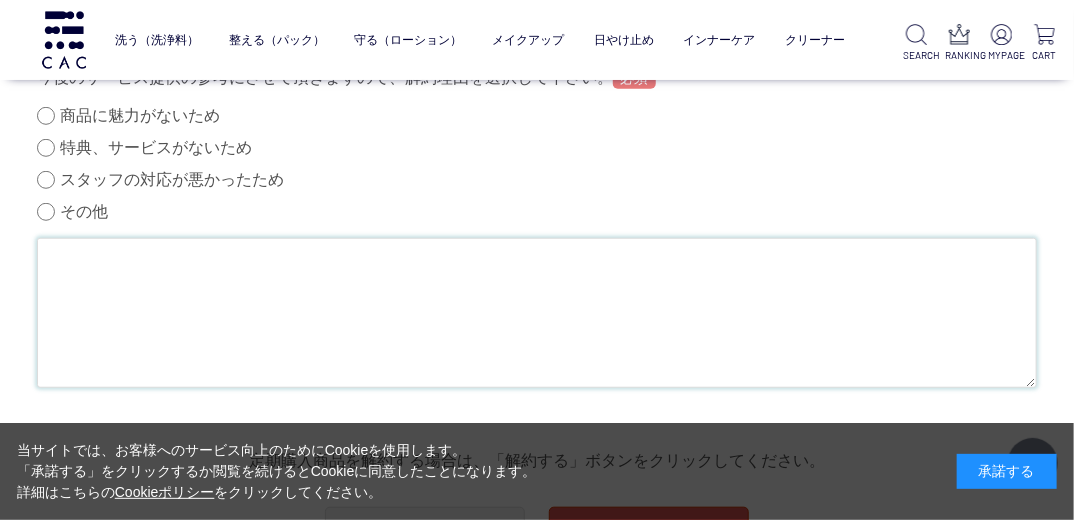 click at bounding box center (537, 313) 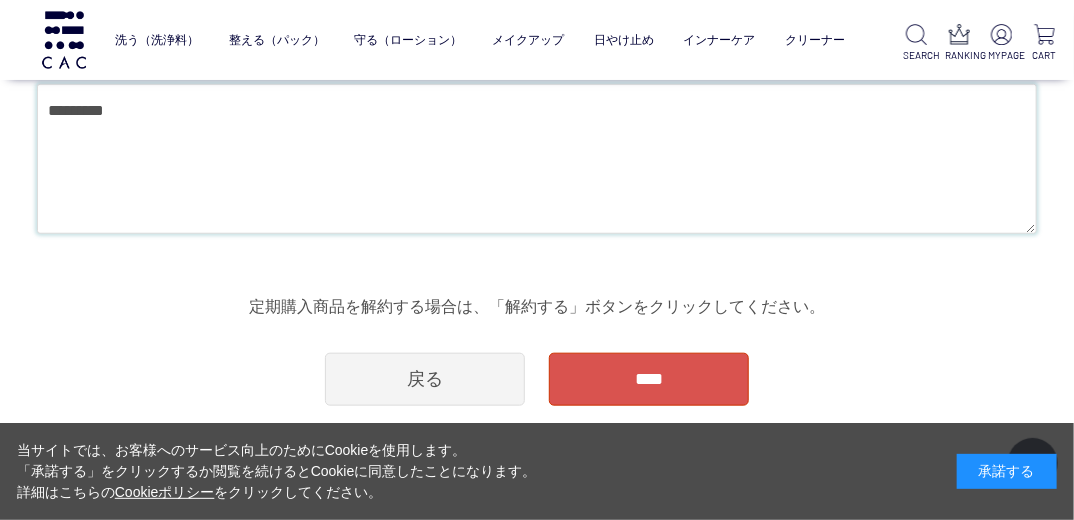 scroll, scrollTop: 560, scrollLeft: 0, axis: vertical 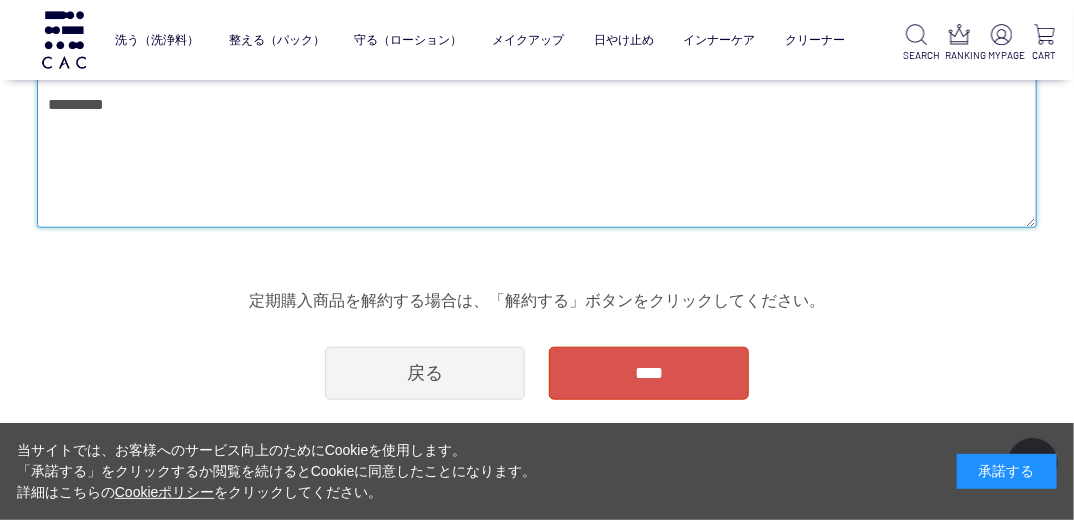 type on "*********" 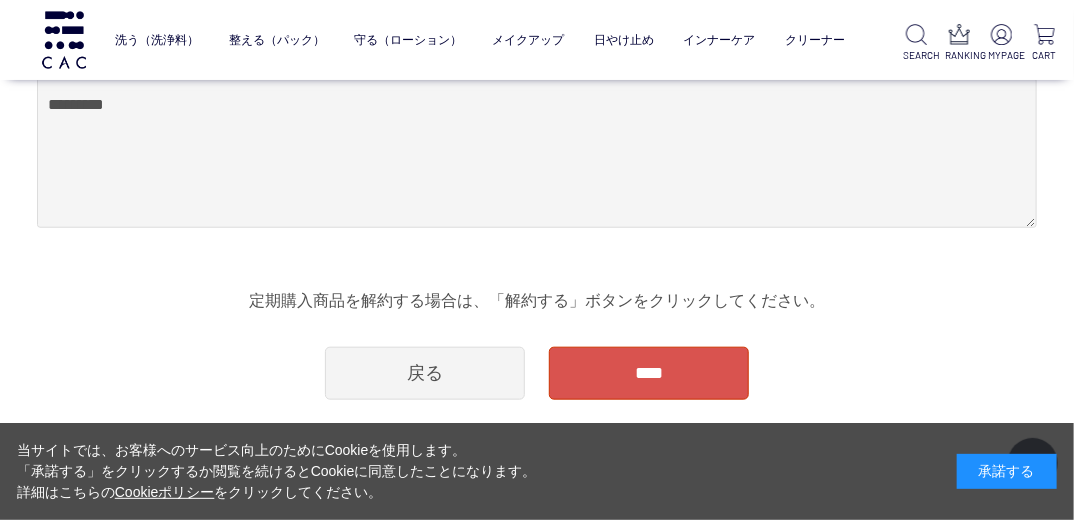 click on "****" at bounding box center [649, 373] 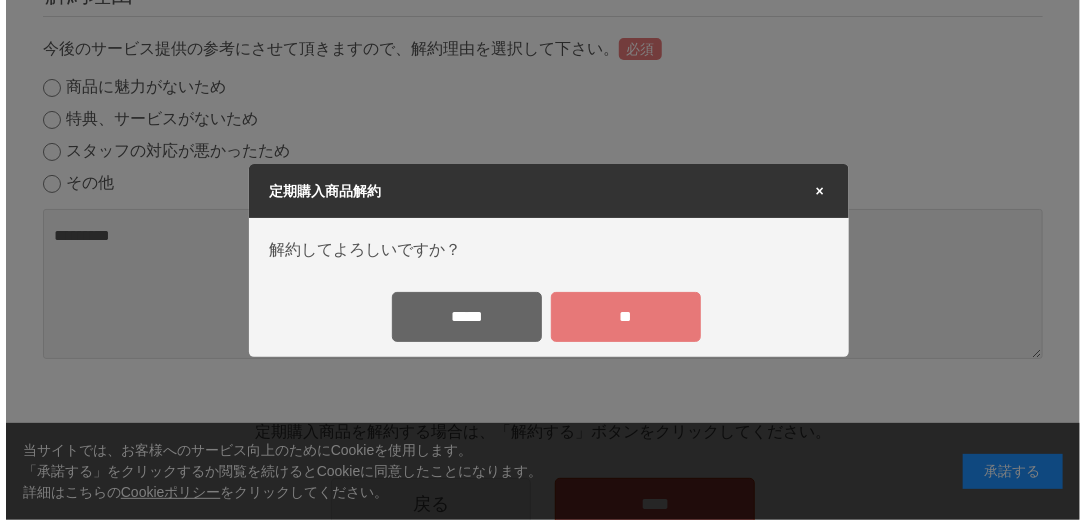 scroll, scrollTop: 0, scrollLeft: 0, axis: both 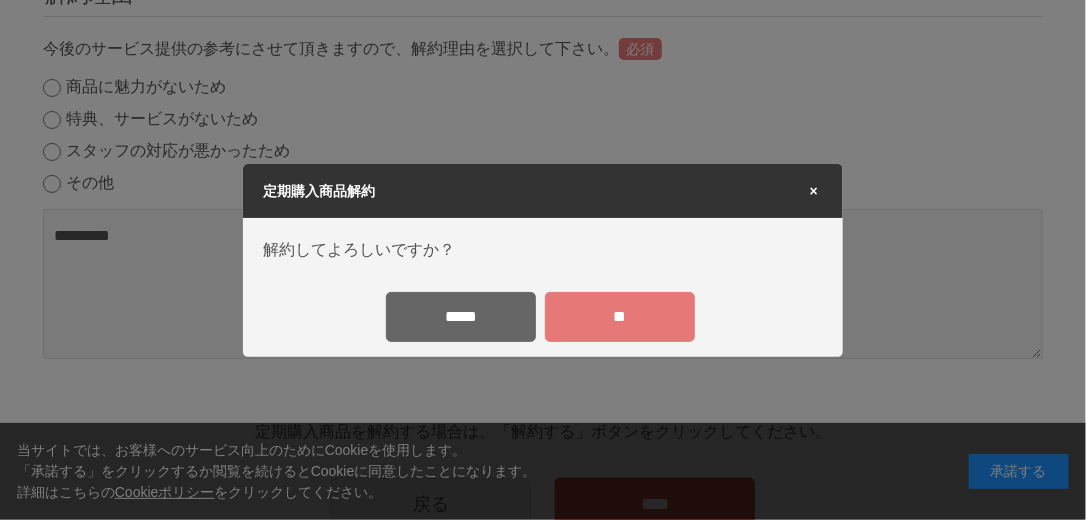 click on "**" at bounding box center (620, 317) 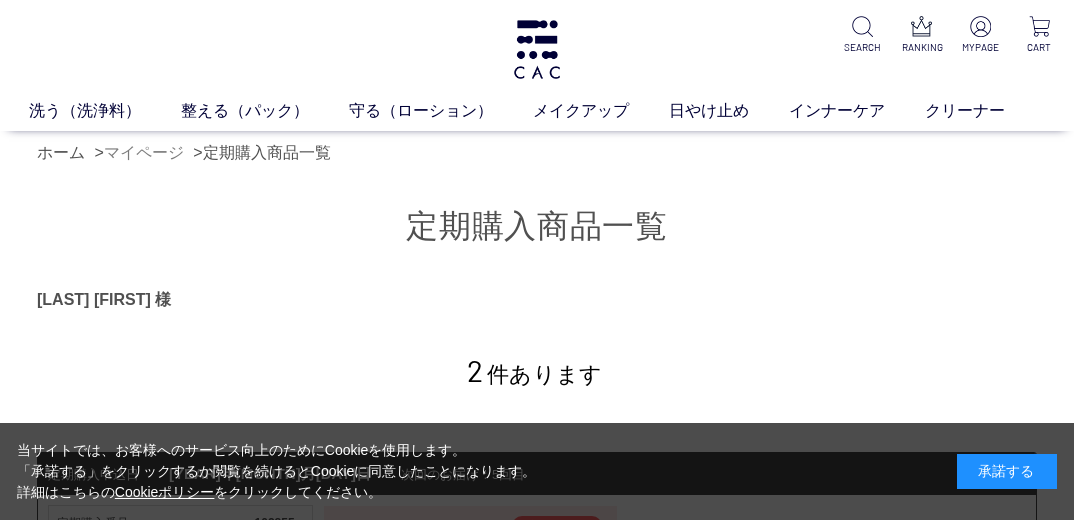 scroll, scrollTop: 0, scrollLeft: 0, axis: both 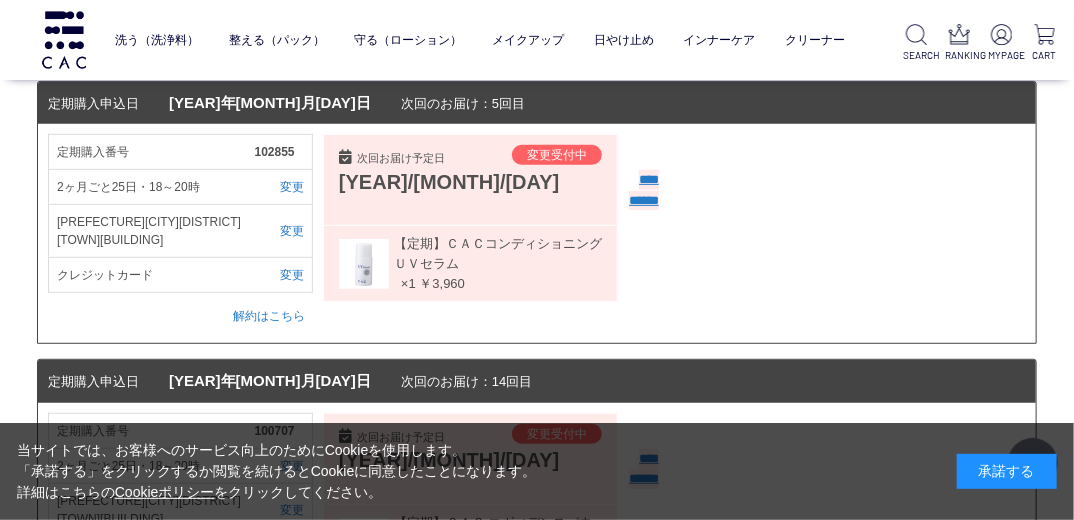 click on "******" at bounding box center [644, 201] 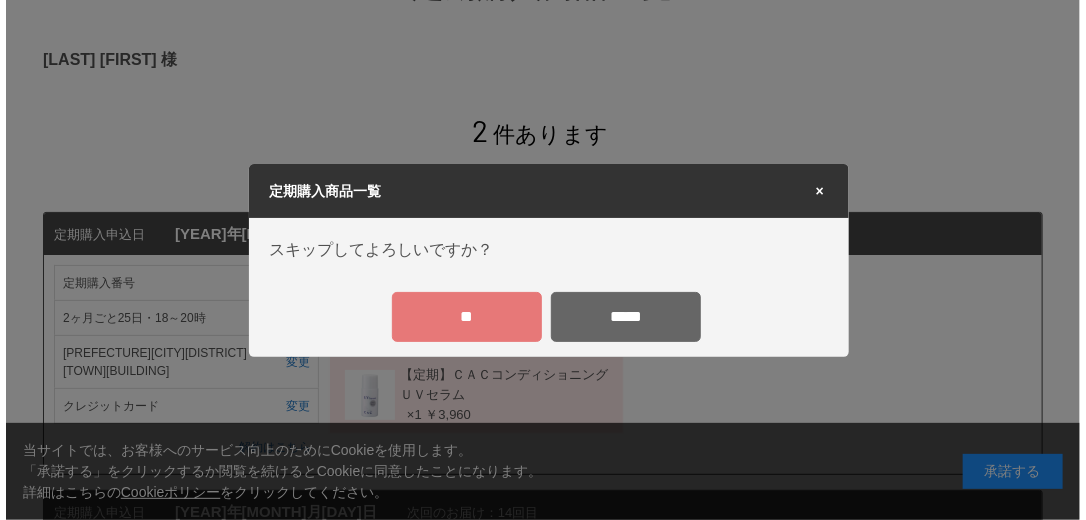 scroll, scrollTop: 0, scrollLeft: 0, axis: both 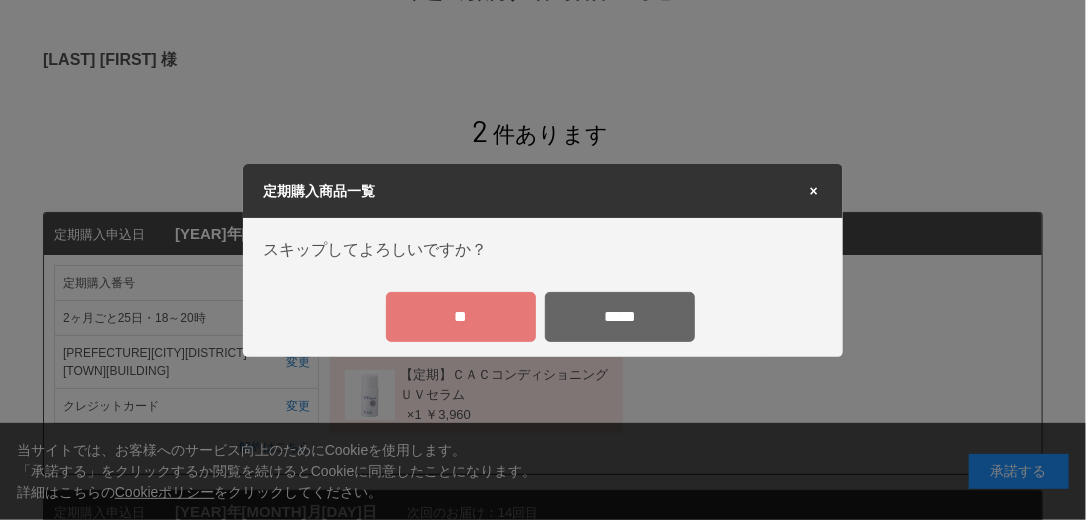 click on "**" at bounding box center [461, 317] 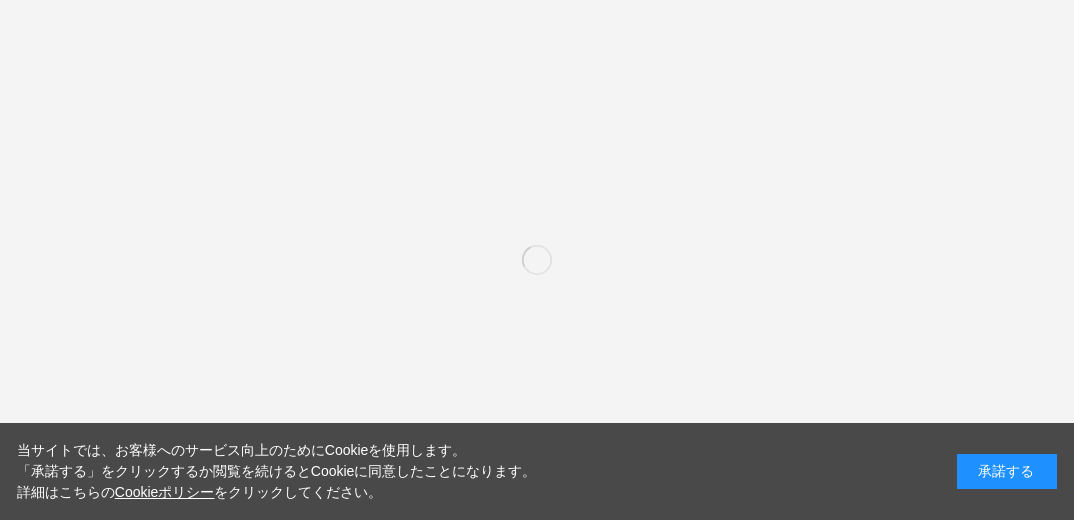 scroll, scrollTop: 0, scrollLeft: 0, axis: both 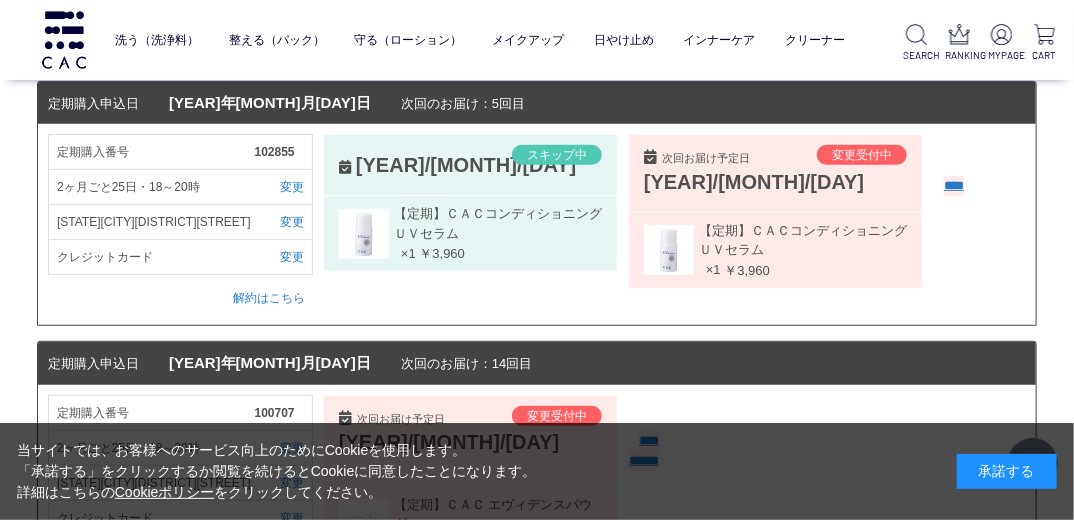 click on "****" at bounding box center [954, 186] 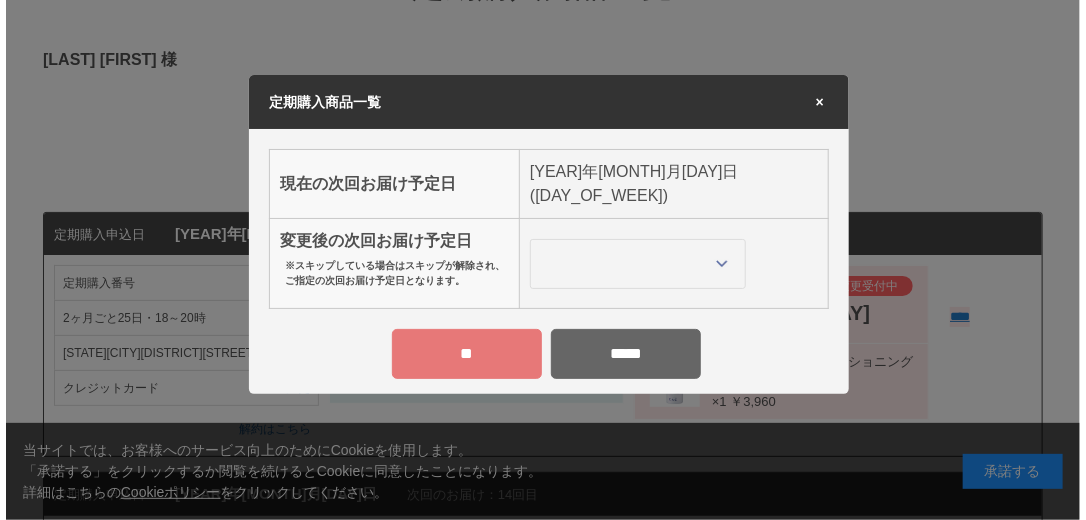 scroll, scrollTop: 0, scrollLeft: 0, axis: both 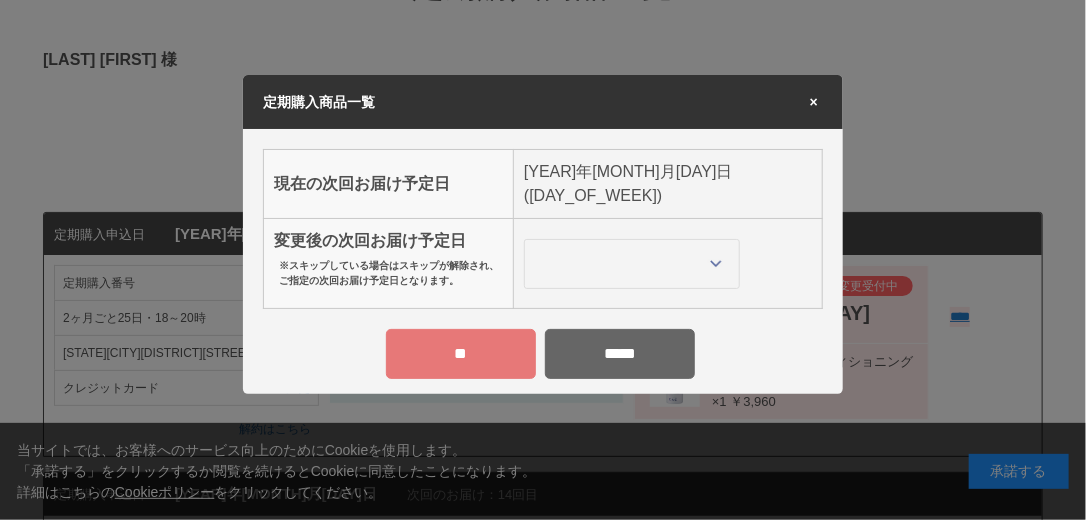 click on "*****" at bounding box center (620, 354) 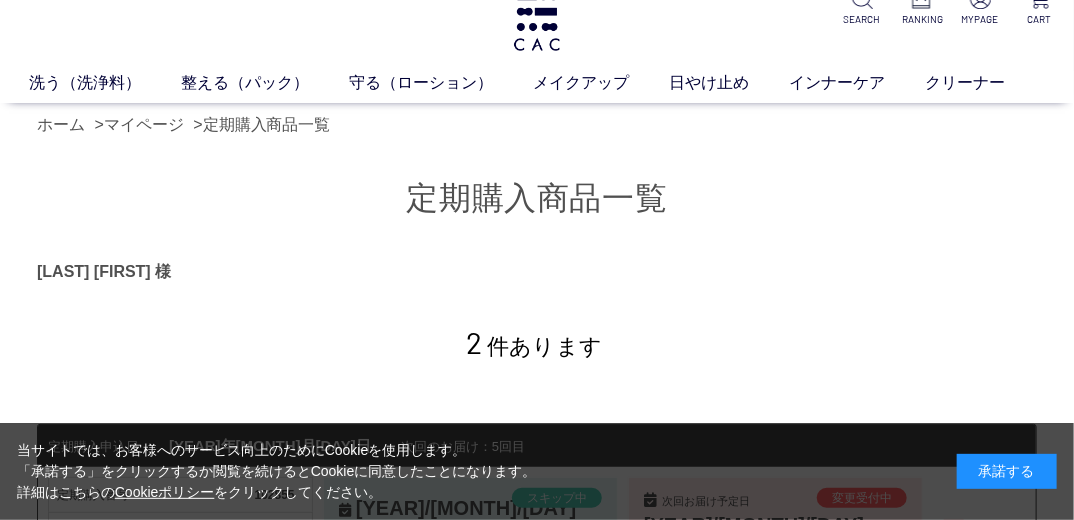 scroll, scrollTop: 0, scrollLeft: 0, axis: both 